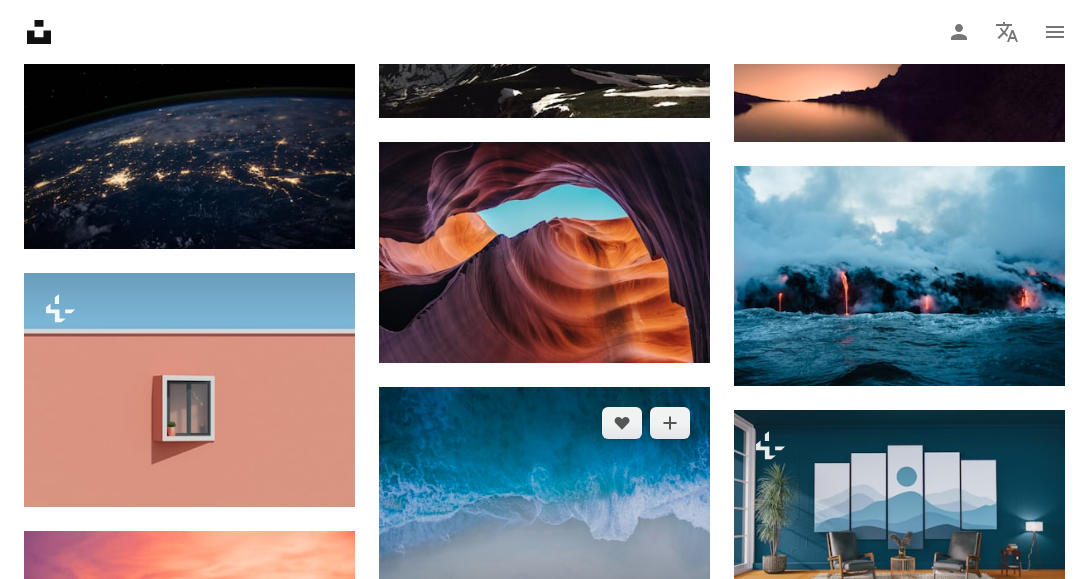 scroll, scrollTop: 2124, scrollLeft: 0, axis: vertical 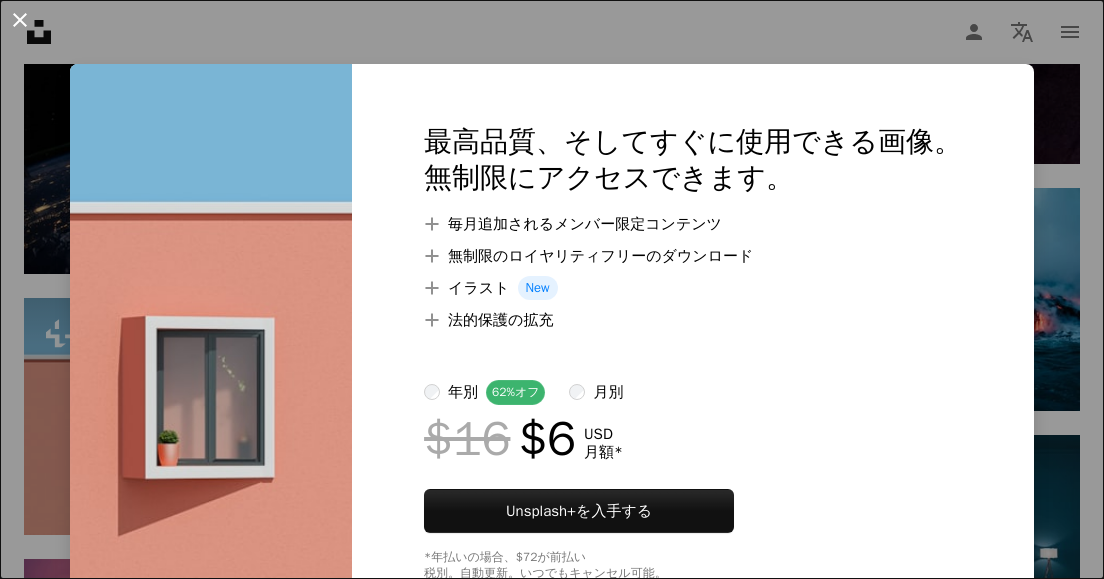 click on "An X shape" at bounding box center (20, 20) 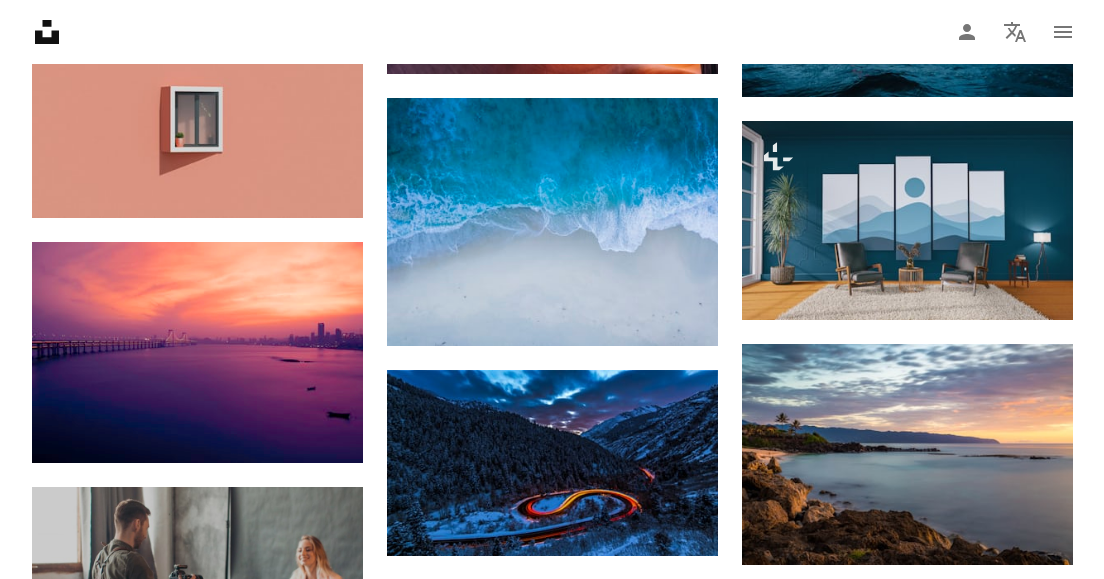 scroll, scrollTop: 2401, scrollLeft: 0, axis: vertical 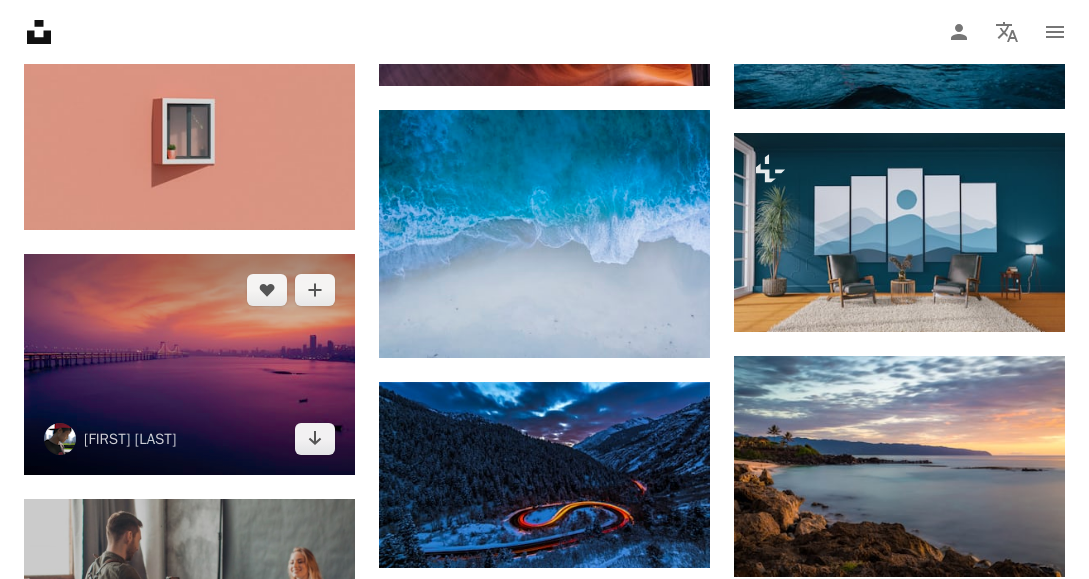 click at bounding box center (189, 364) 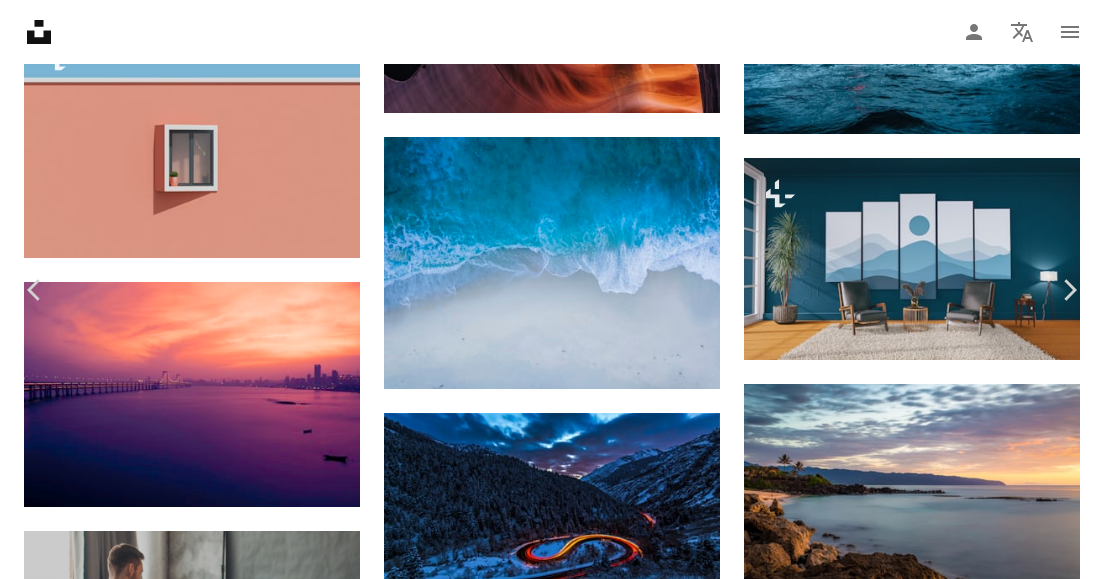 click on "無料ダウンロード" at bounding box center [891, 3994] 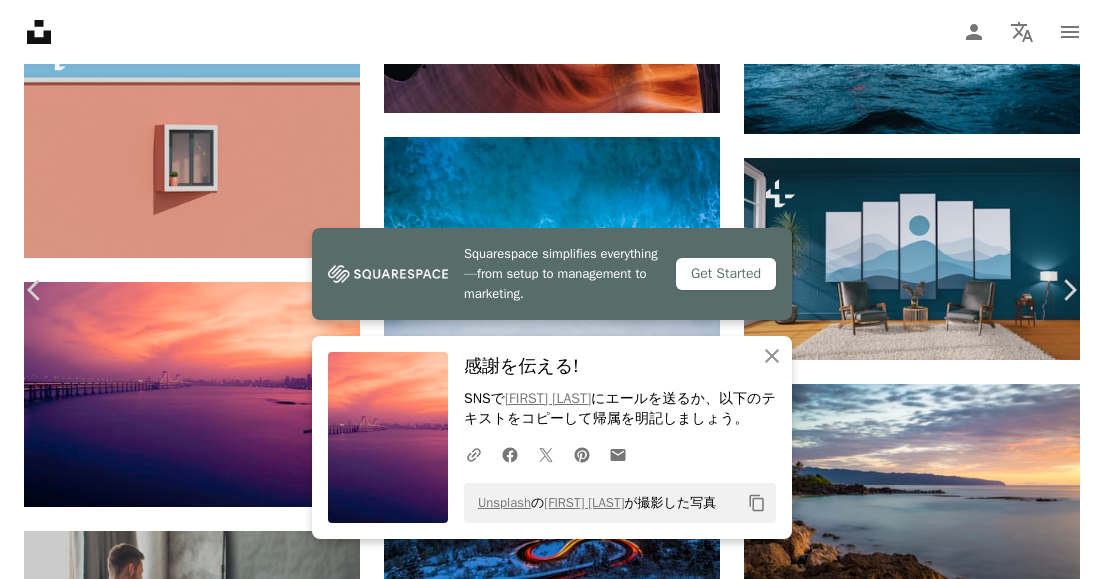click on "Get Started" at bounding box center [726, 274] 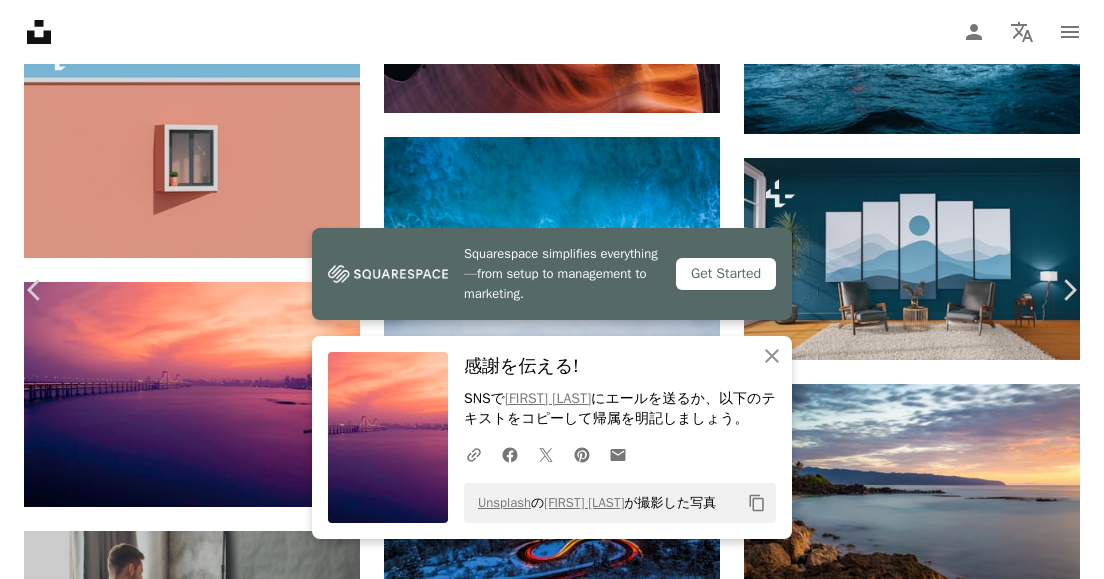 click on "無料ダウンロード" at bounding box center [891, 3994] 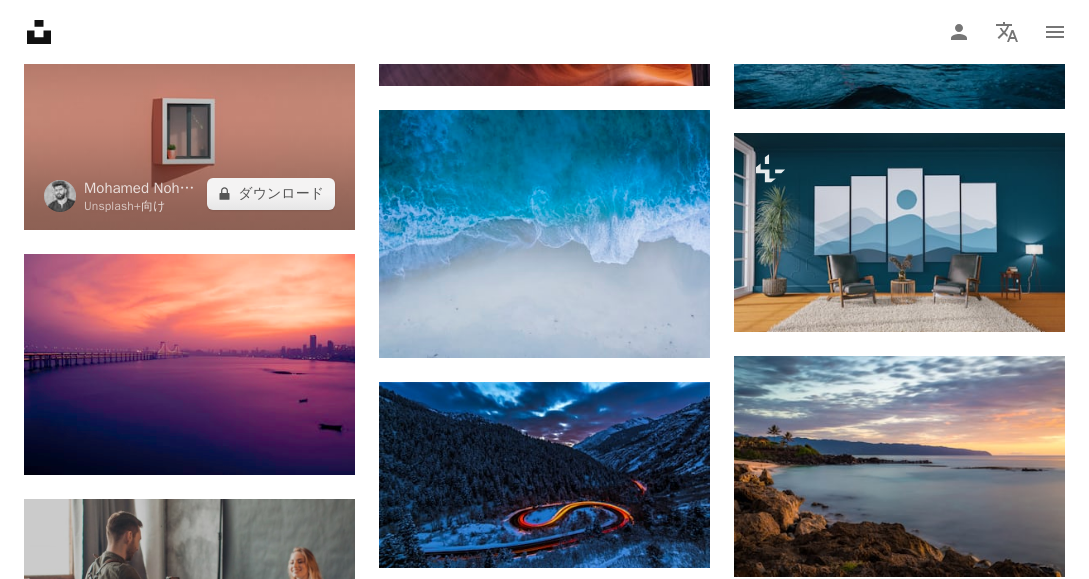 click at bounding box center (189, 112) 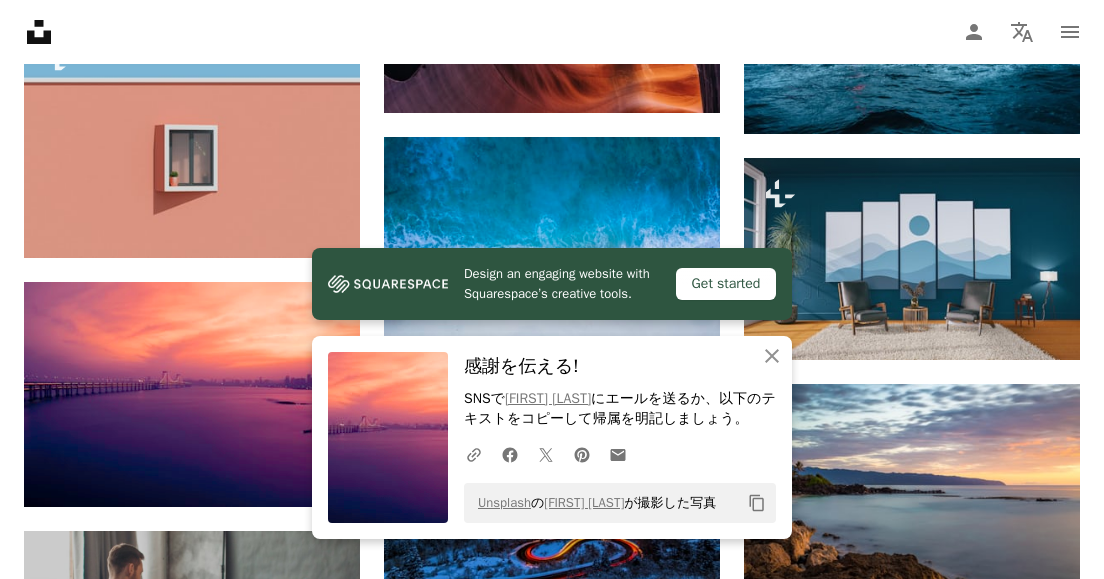 click on "An X shape" at bounding box center [20, 20] 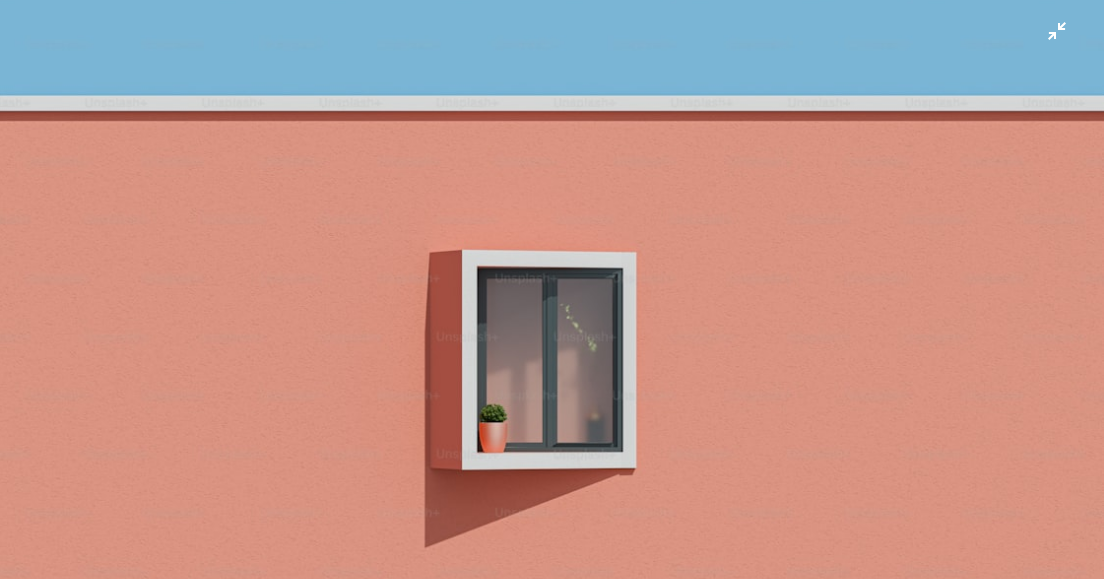 scroll, scrollTop: 178, scrollLeft: 0, axis: vertical 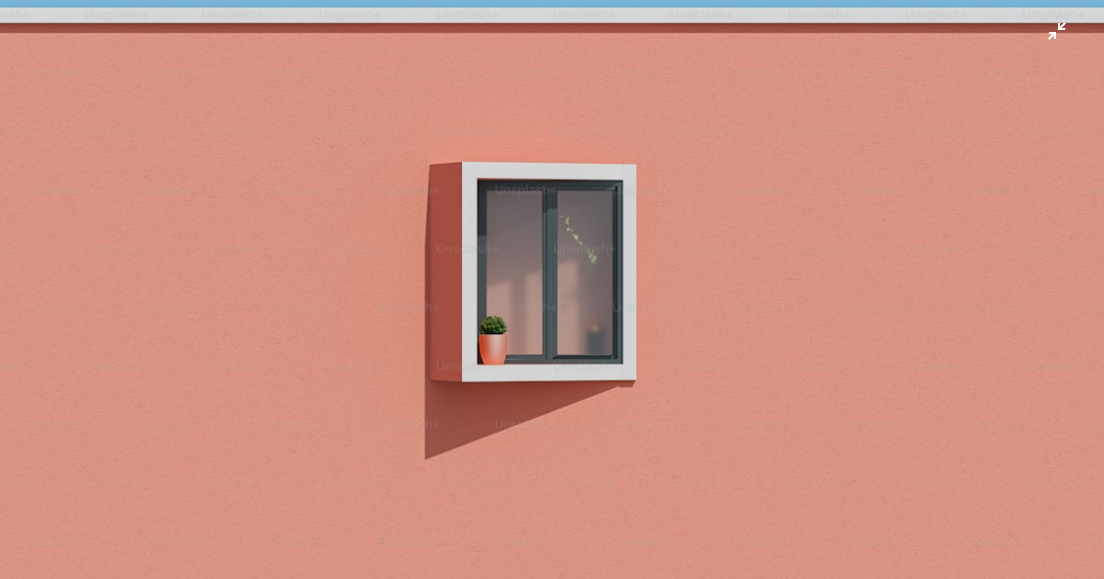 click at bounding box center [552, 211] 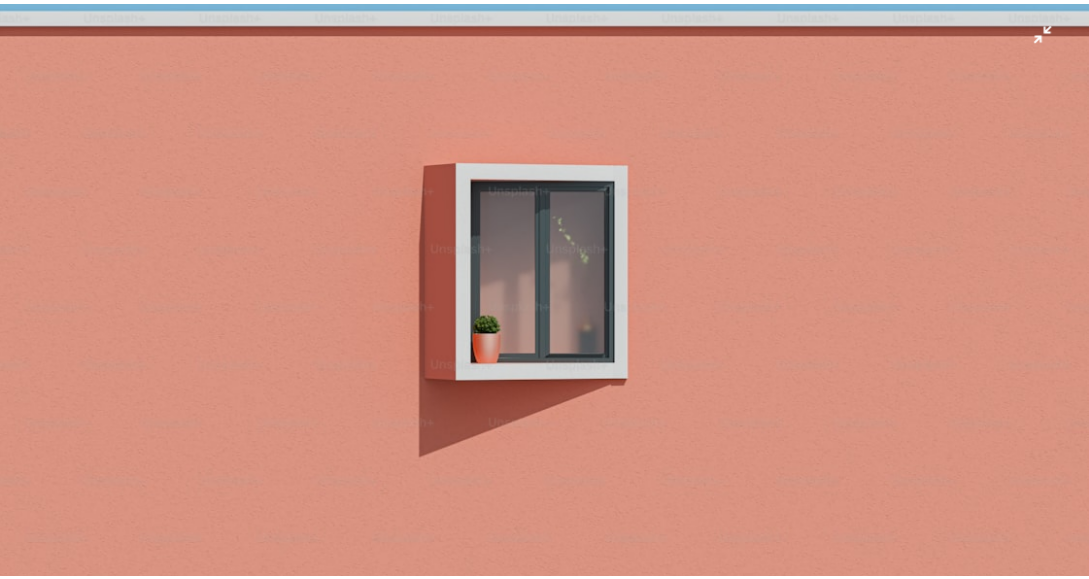 scroll, scrollTop: 88, scrollLeft: 0, axis: vertical 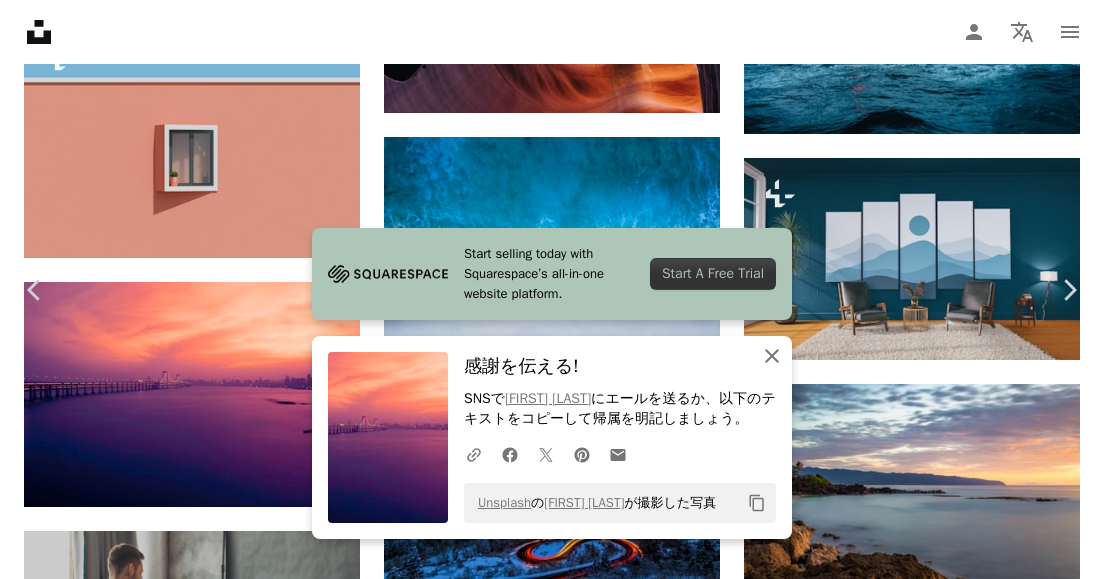 click 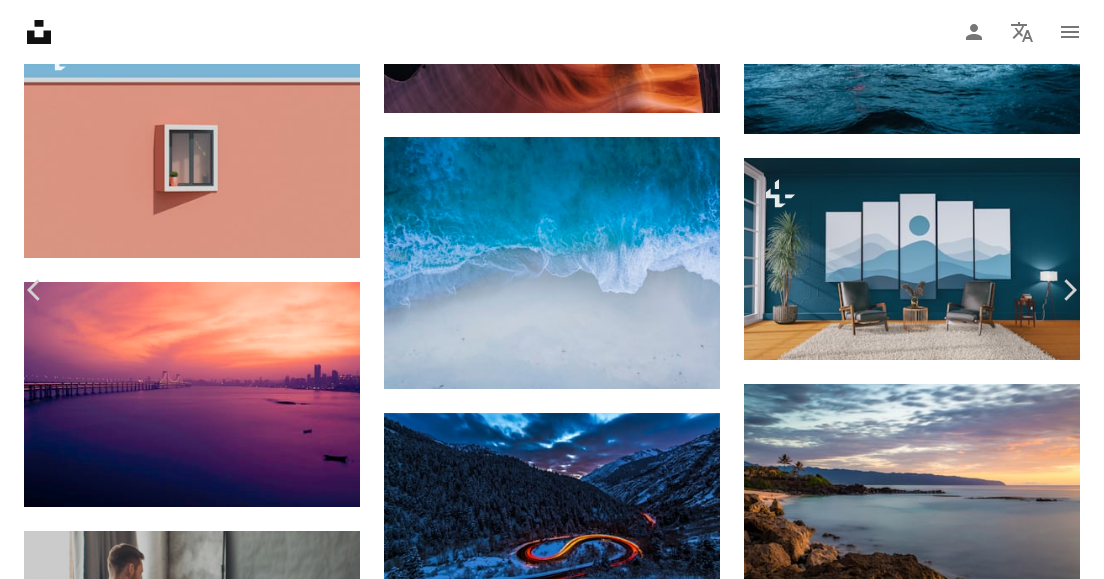 click on "A lock ダウンロード" at bounding box center (930, 3978) 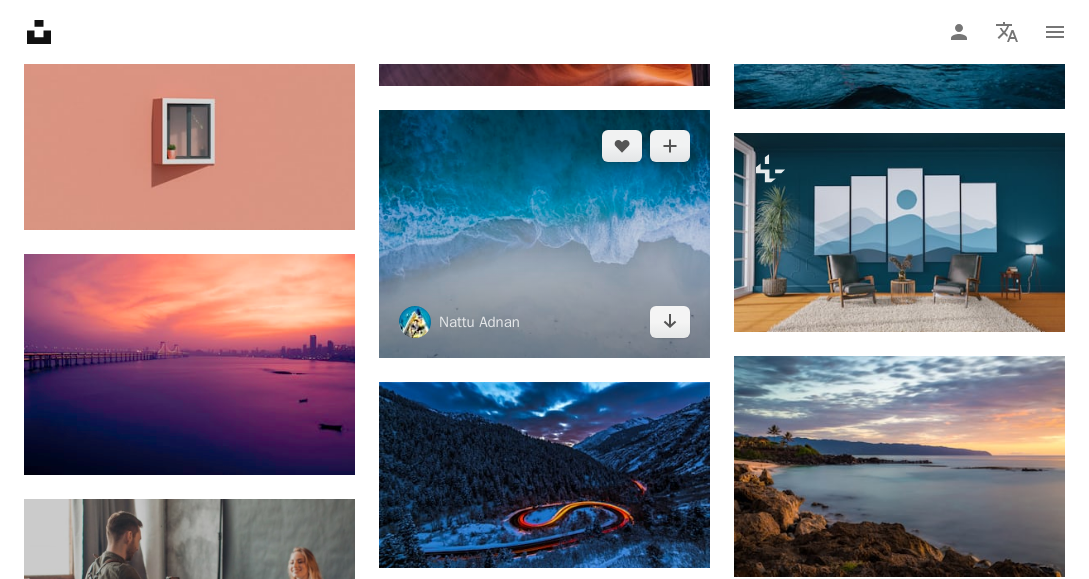 click at bounding box center [544, 234] 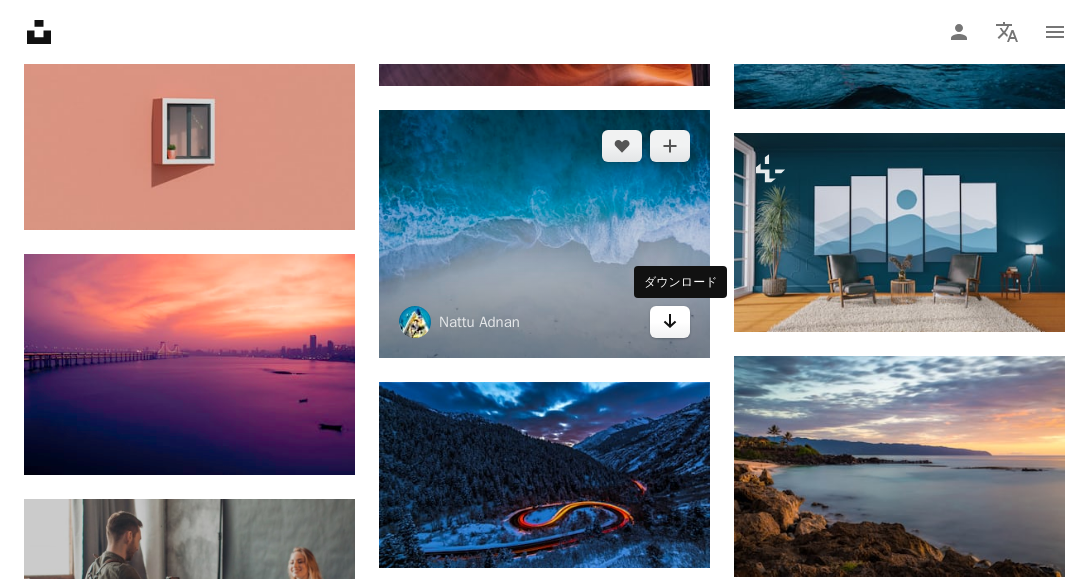 click on "Arrow pointing down" 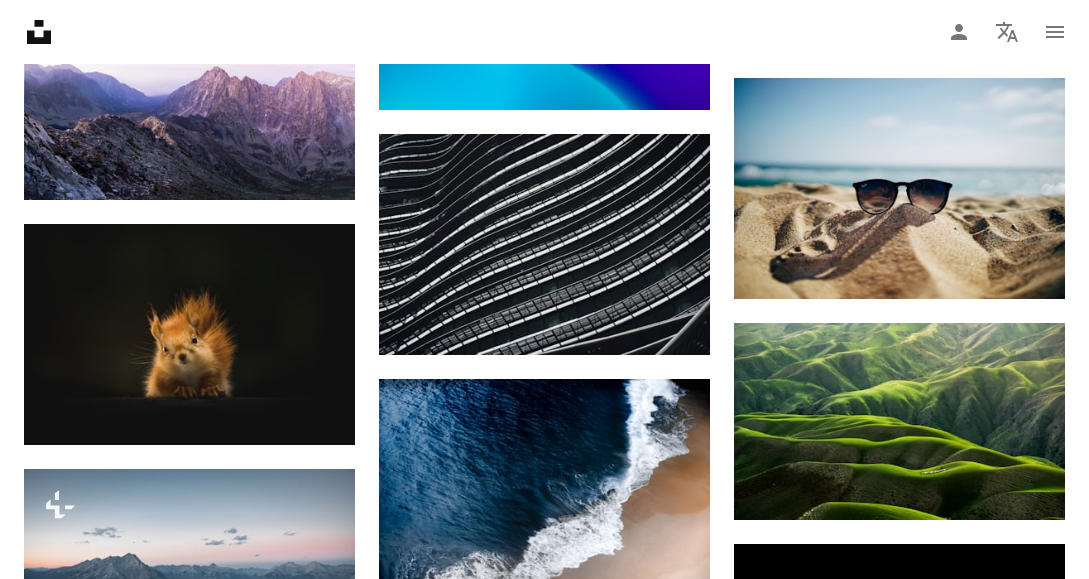 scroll, scrollTop: 3470, scrollLeft: 0, axis: vertical 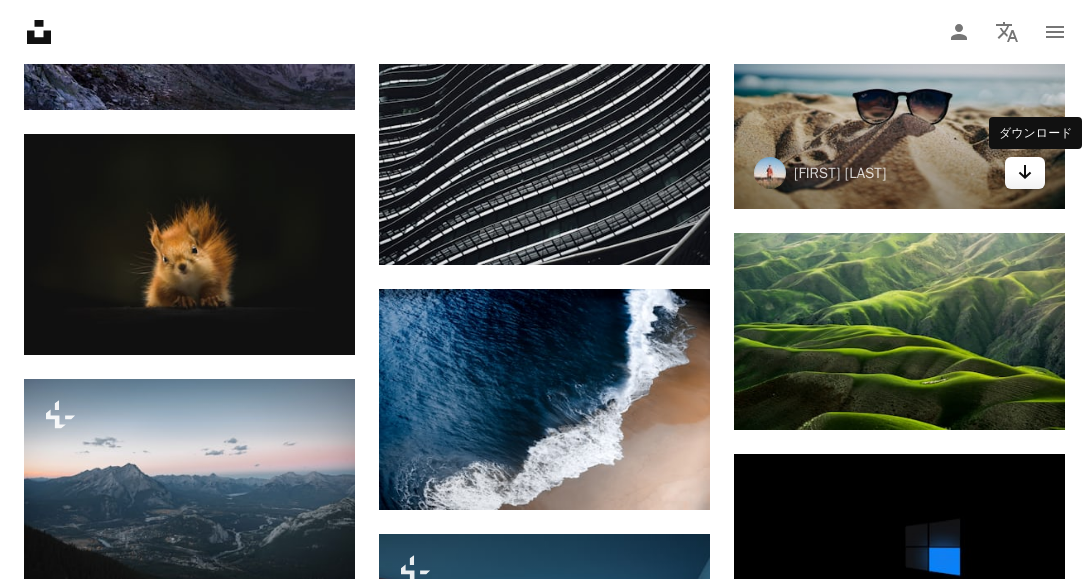 click 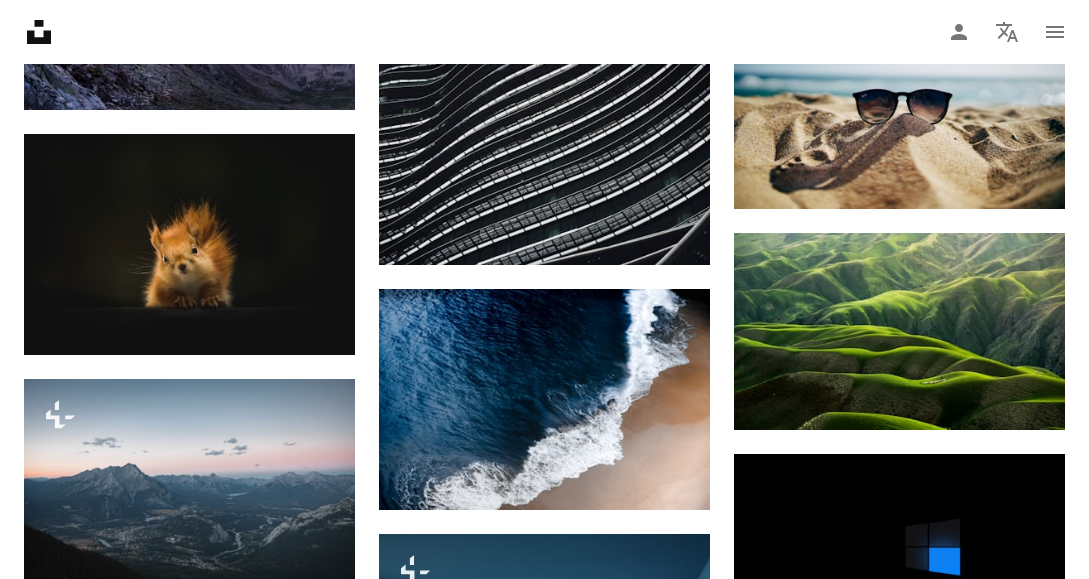 click on "Plus sign for Unsplash+ A heart A plus sign Unsplash+ 向け A lock ダウンロード A heart A plus sign Jonatan Pie Arrow pointing down A heart A plus sign Urban Vintage 案件受付中 A checkmark inside of a circle Arrow pointing down A heart A plus sign Dan Freeman Arrow pointing down Plus sign for Unsplash+ A heart A plus sign Unsplash+ 向け A lock ダウンロード A heart A plus sign Andreas Gücklhorn 案件受付中 A checkmark inside of a circle Arrow pointing down A heart A plus sign Luca Bravo Arrow pointing down A heart A plus sign NASA Arrow pointing down Plus sign for Unsplash+ A heart A plus sign Mohamed Nohassi Unsplash+ 向け A lock ダウンロード A heart A plus sign Wade Meng Arrow pointing down –– ––– –––  –– ––– –  ––– –––  ––––  –   – –– –––  – – ––– –– –– –––– –– The best in on-brand content creation Learn More A heart A plus sign Štefan Štefančík A heart" at bounding box center [544, 879] 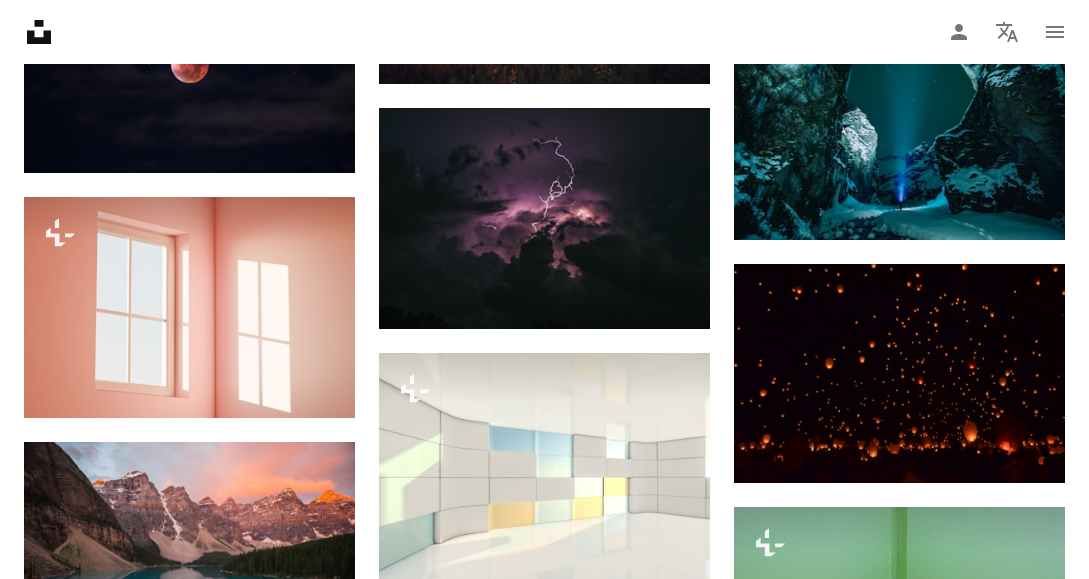 scroll, scrollTop: 4416, scrollLeft: 0, axis: vertical 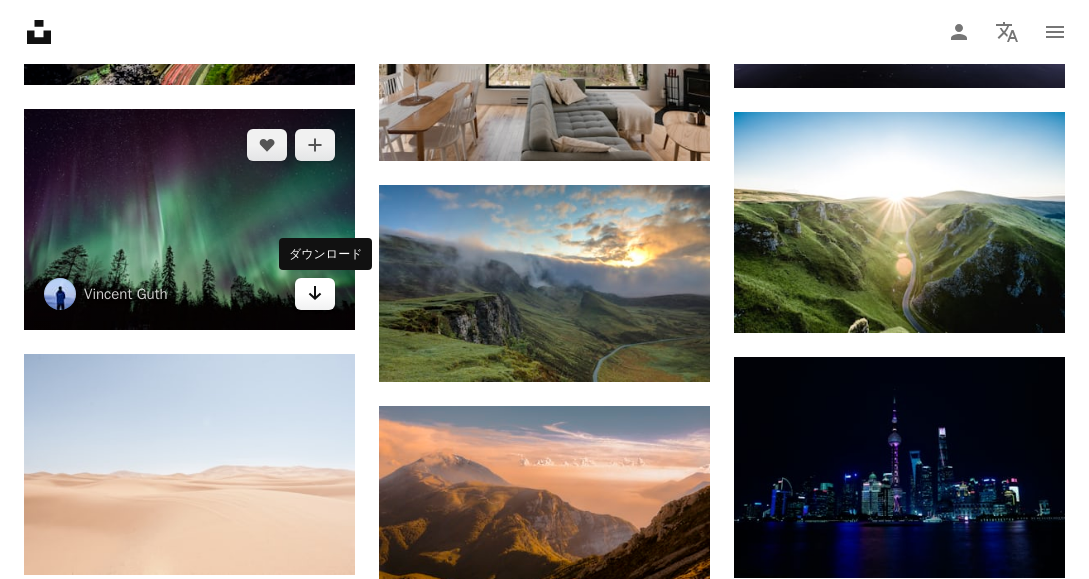 click 